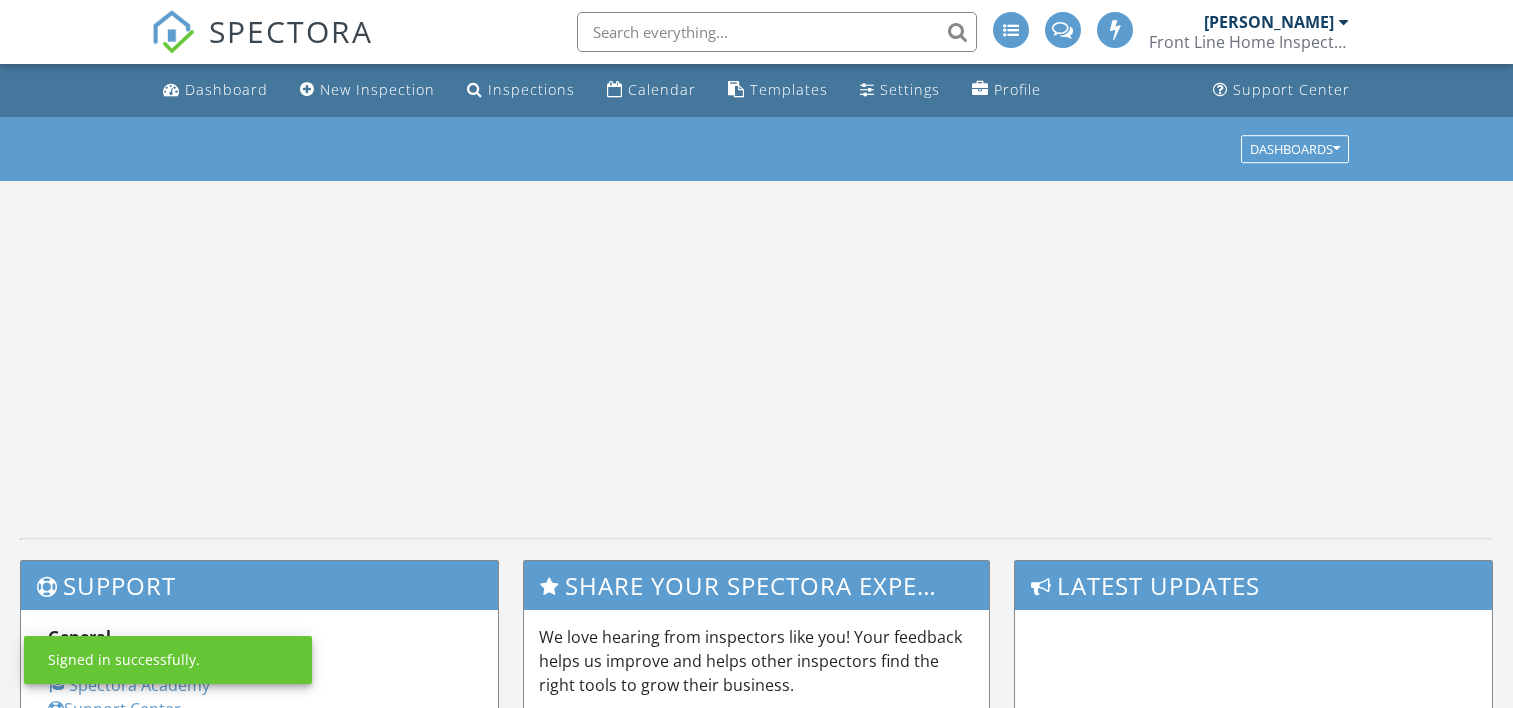 scroll, scrollTop: 0, scrollLeft: 0, axis: both 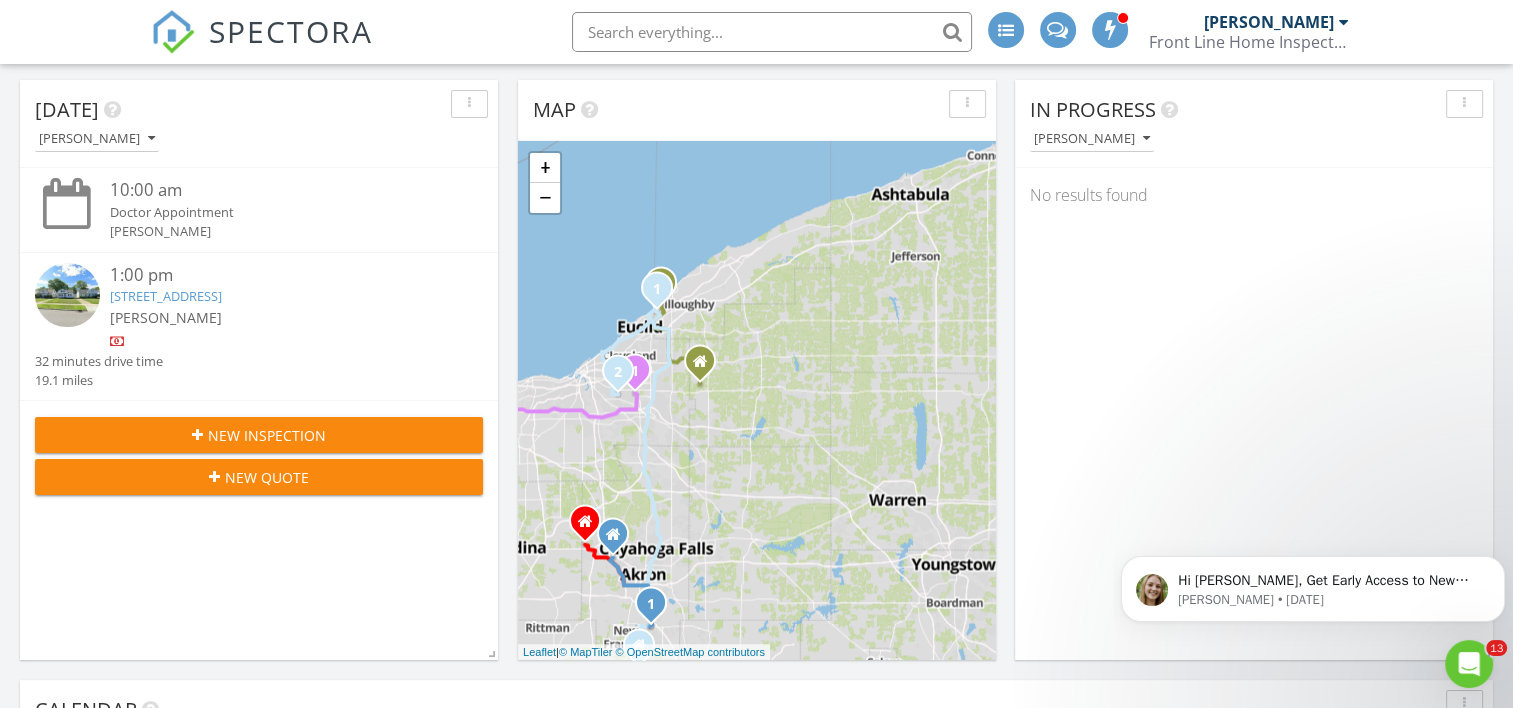 drag, startPoint x: 771, startPoint y: 392, endPoint x: 528, endPoint y: 481, distance: 258.7856 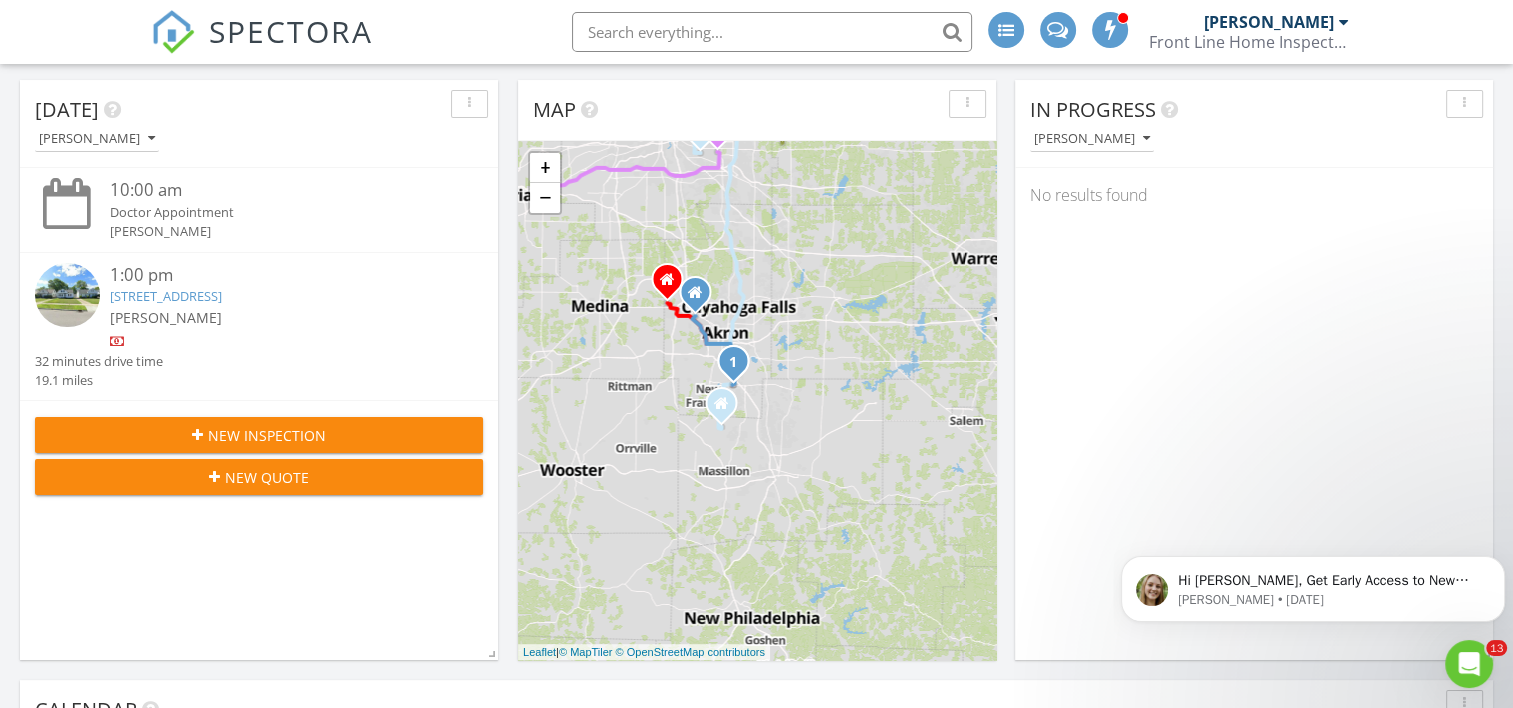 drag, startPoint x: 765, startPoint y: 538, endPoint x: 849, endPoint y: 291, distance: 260.8927 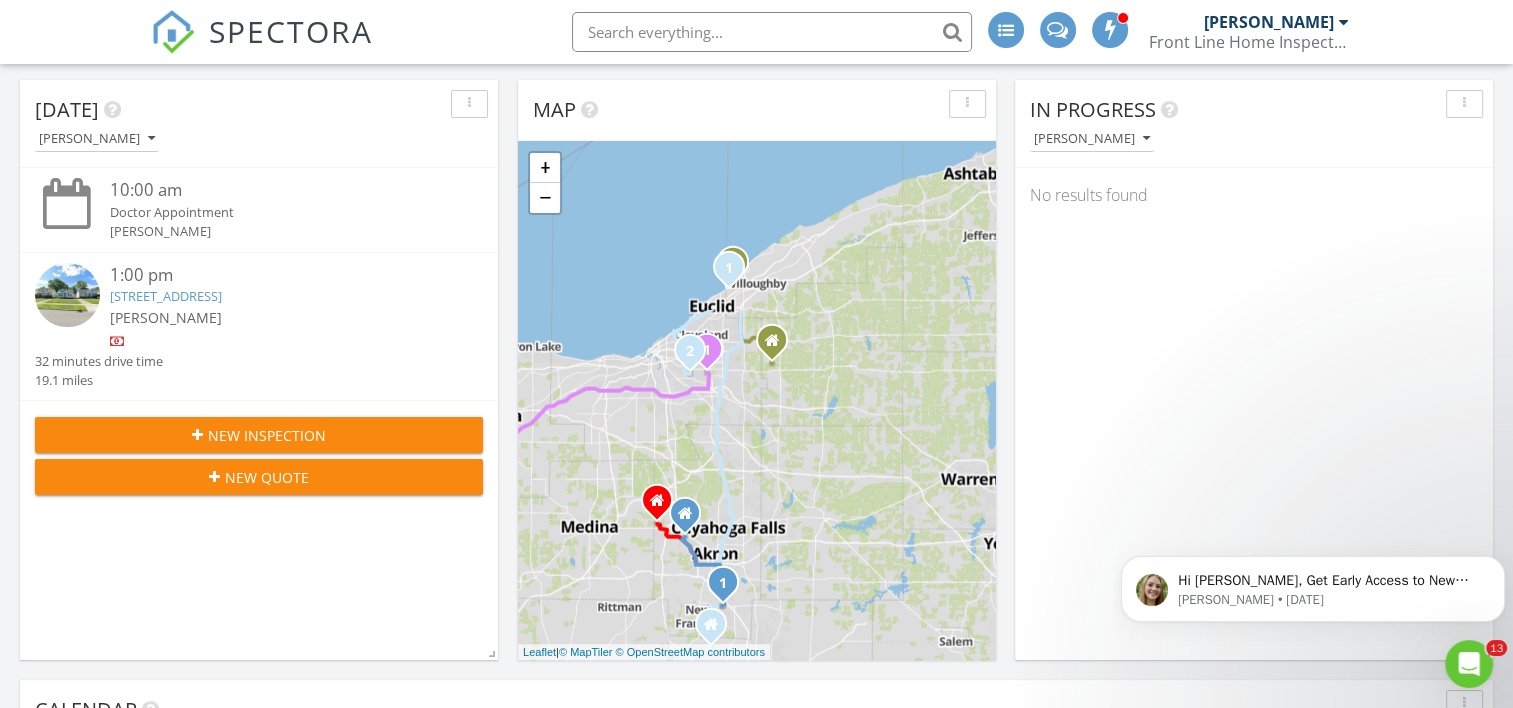 drag, startPoint x: 886, startPoint y: 328, endPoint x: 878, endPoint y: 537, distance: 209.15306 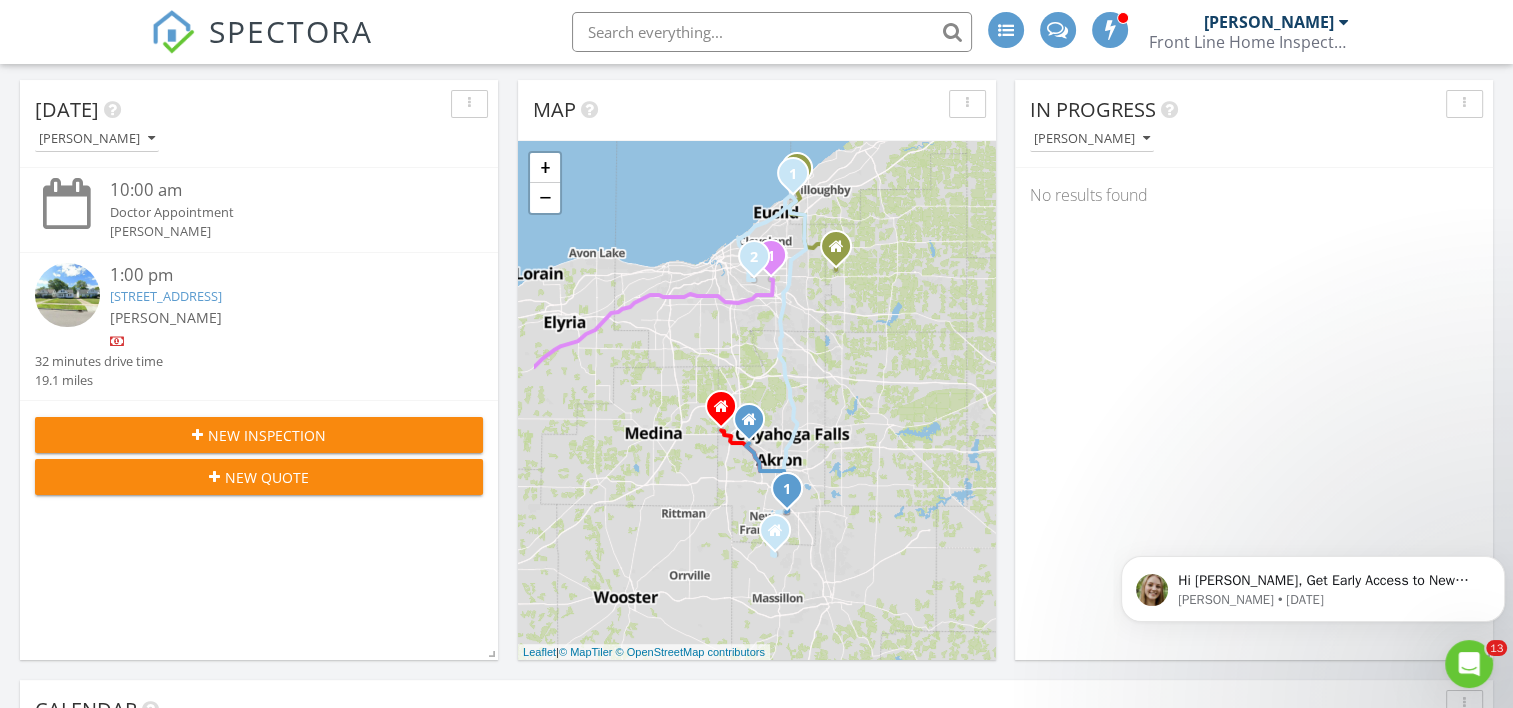 drag, startPoint x: 874, startPoint y: 388, endPoint x: 880, endPoint y: 454, distance: 66.27216 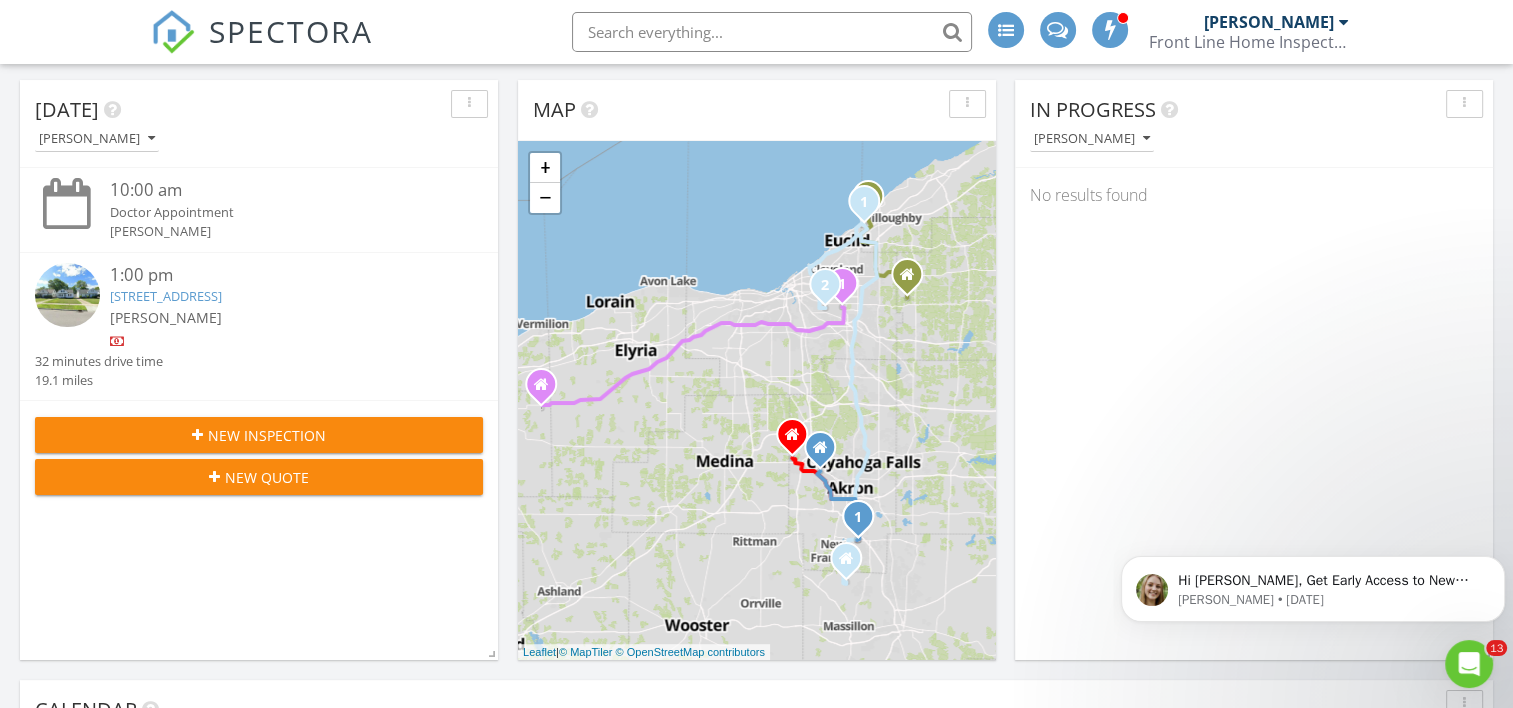 drag, startPoint x: 629, startPoint y: 524, endPoint x: 709, endPoint y: 540, distance: 81.58431 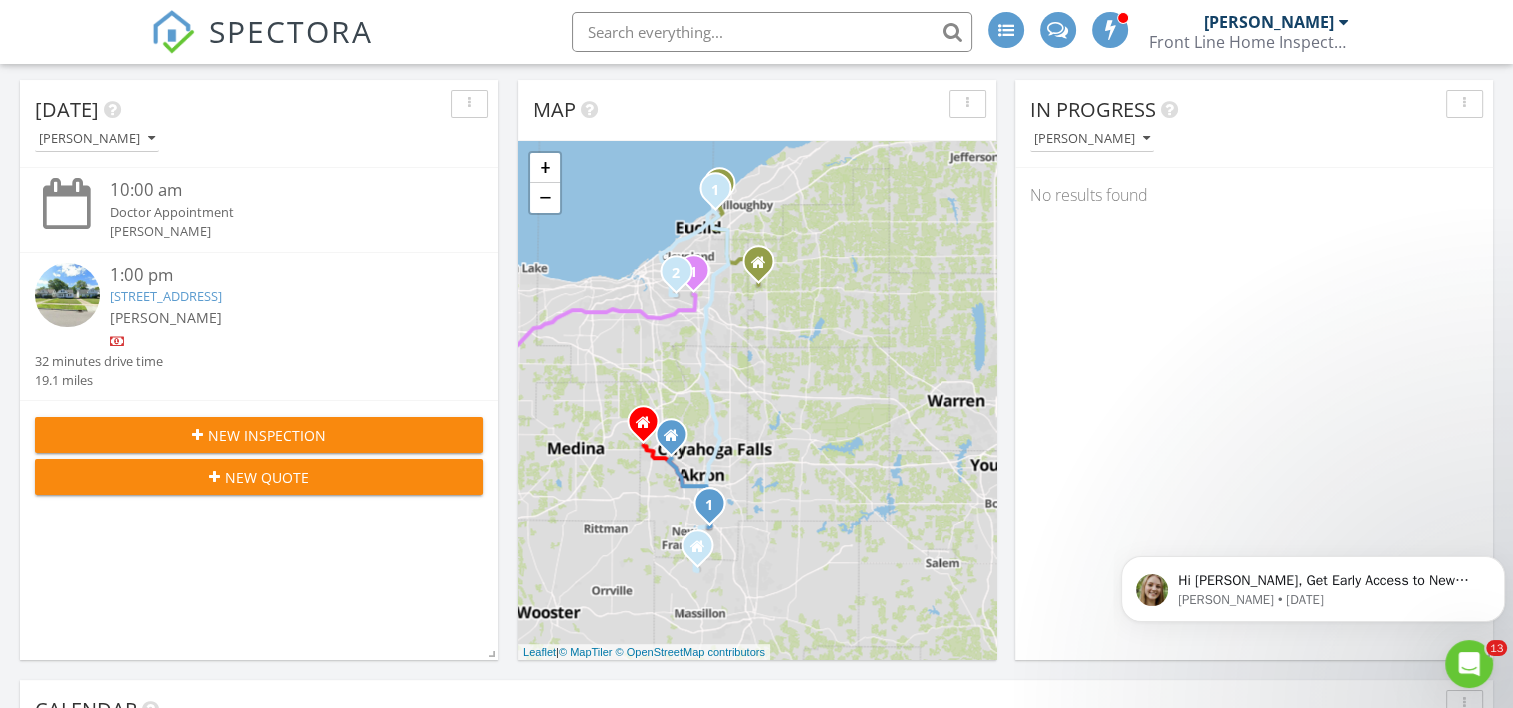 drag, startPoint x: 647, startPoint y: 524, endPoint x: 537, endPoint y: 579, distance: 122.98374 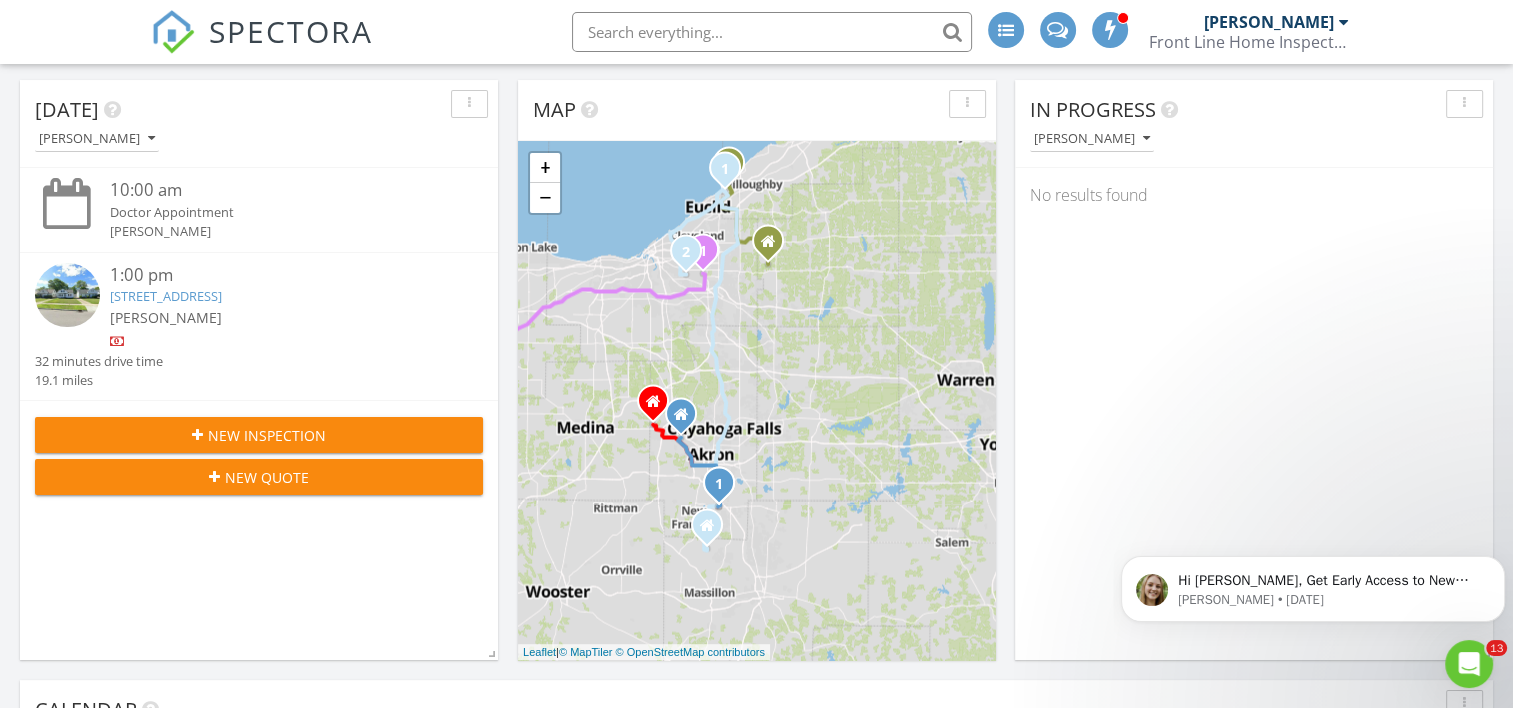 drag, startPoint x: 886, startPoint y: 610, endPoint x: 897, endPoint y: 534, distance: 76.79192 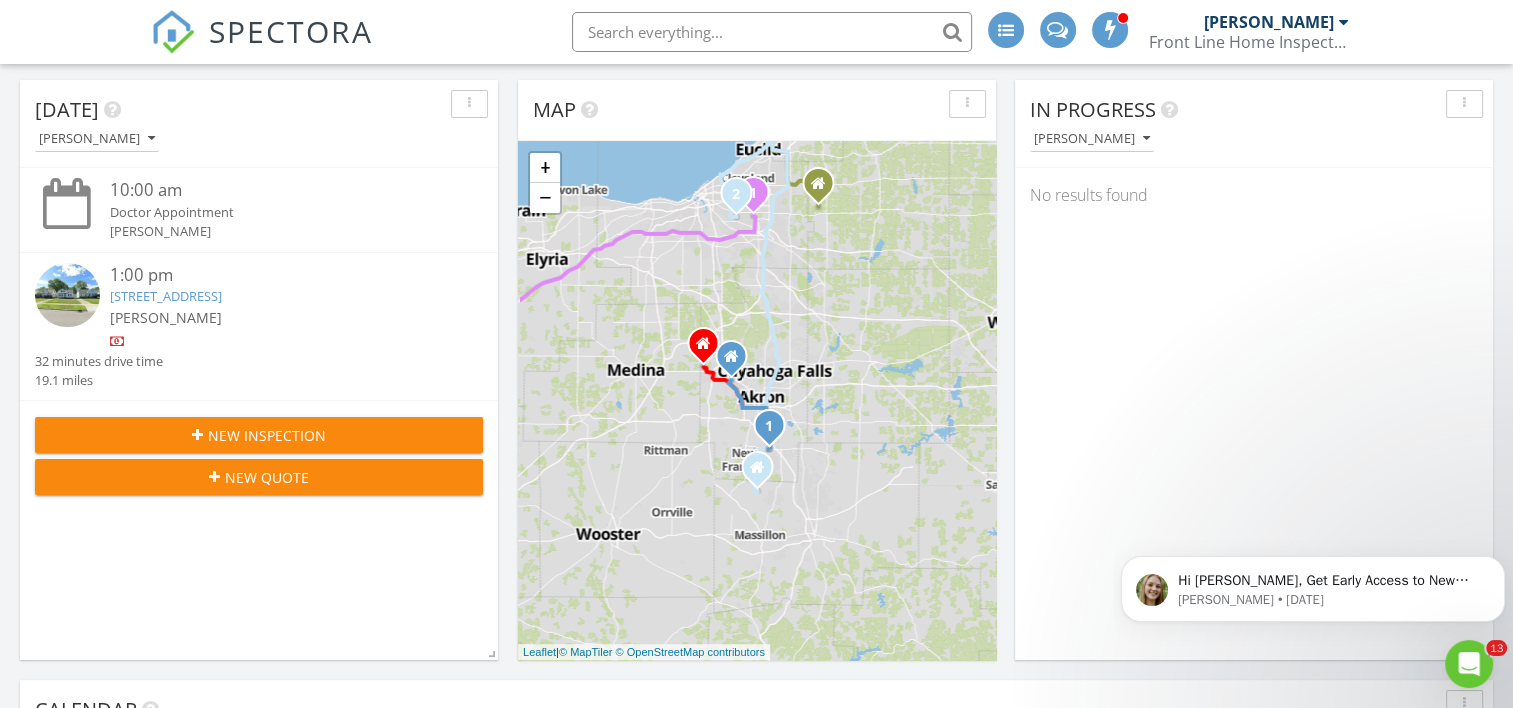 drag, startPoint x: 862, startPoint y: 493, endPoint x: 912, endPoint y: 436, distance: 75.82216 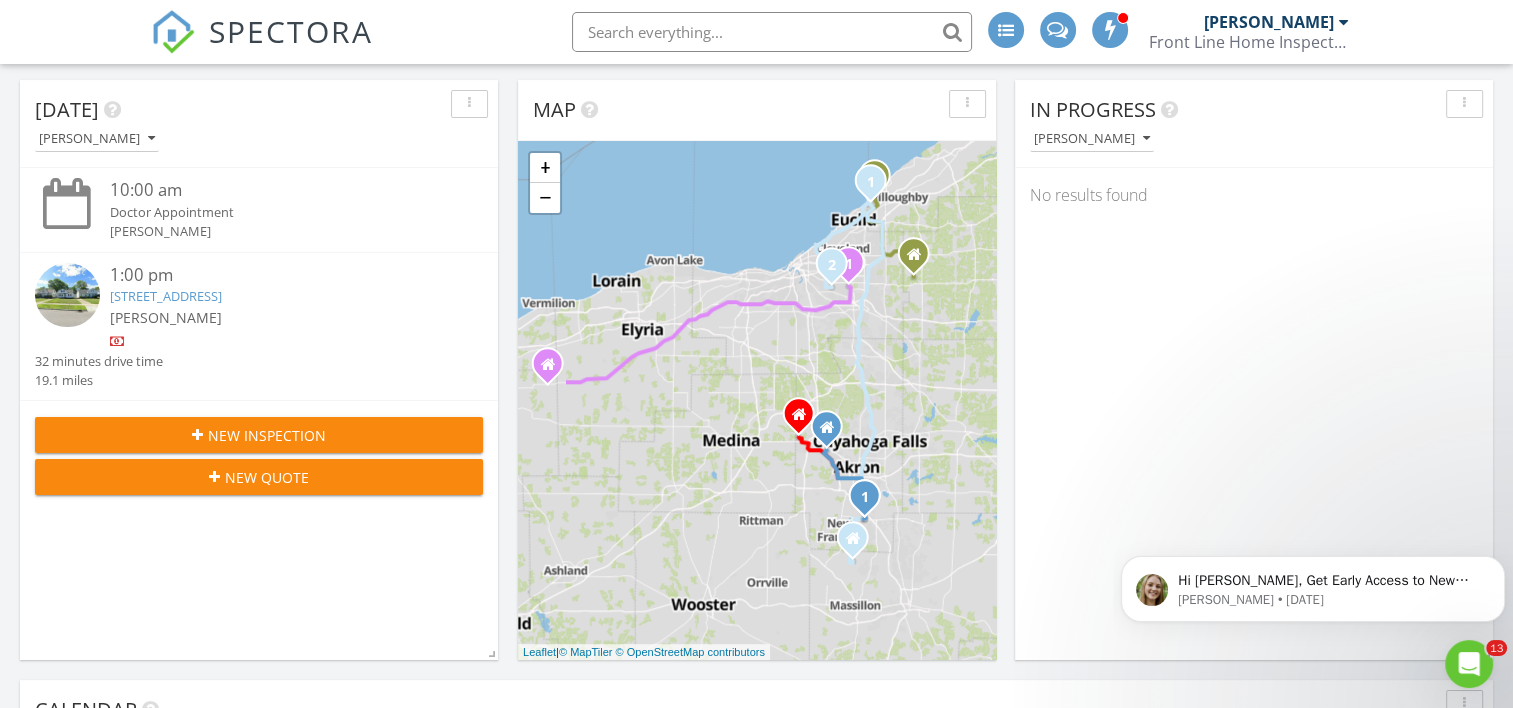 drag, startPoint x: 588, startPoint y: 447, endPoint x: 688, endPoint y: 522, distance: 125 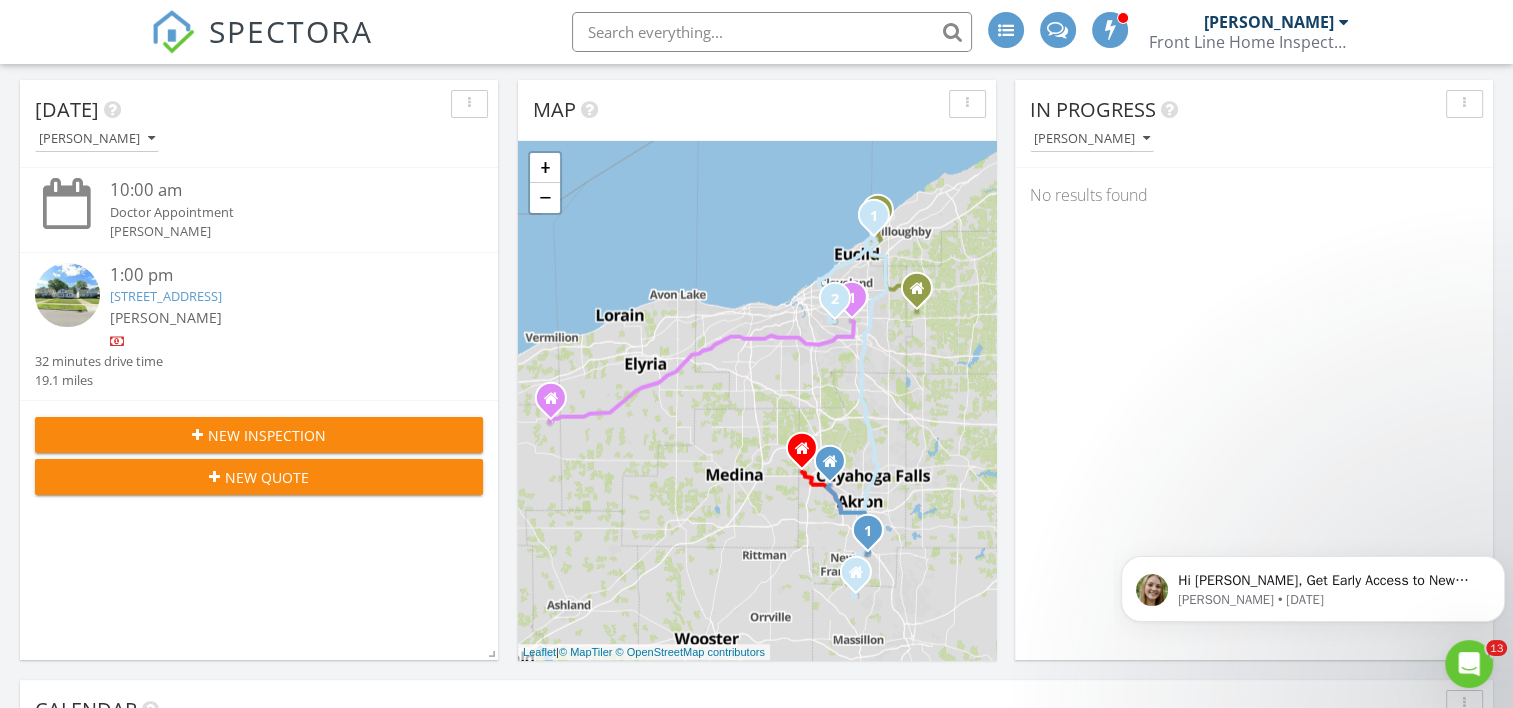 drag, startPoint x: 680, startPoint y: 427, endPoint x: 680, endPoint y: 464, distance: 37 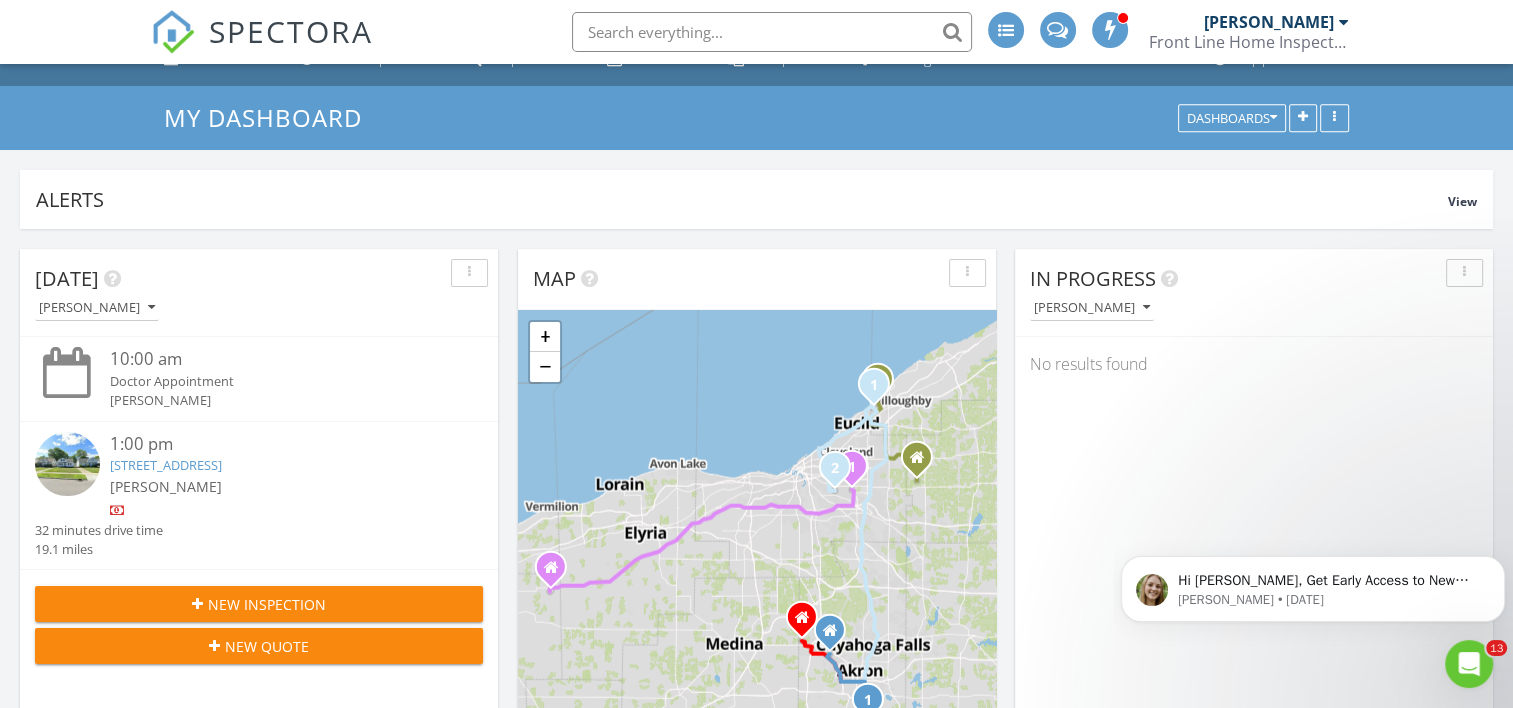 scroll, scrollTop: 0, scrollLeft: 0, axis: both 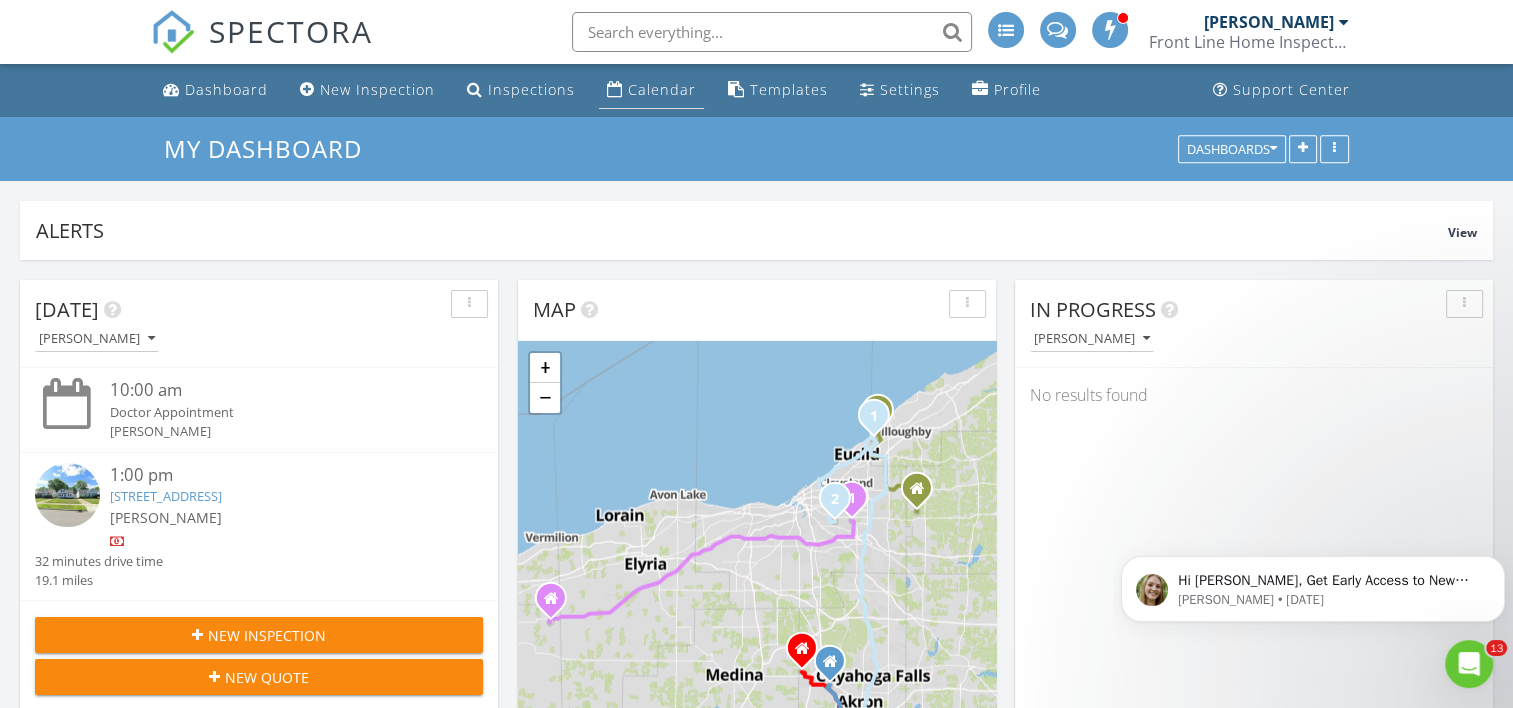 click on "Calendar" at bounding box center [662, 89] 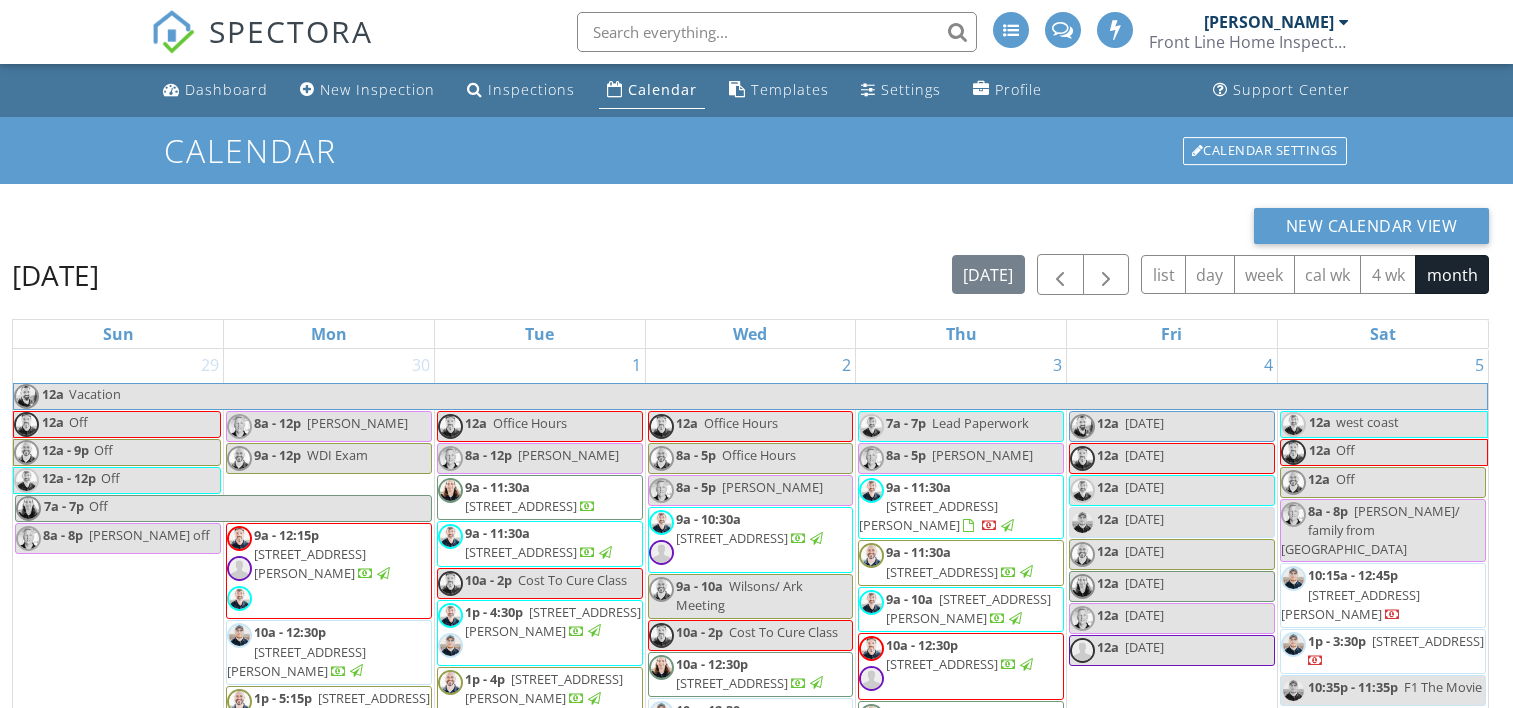 scroll, scrollTop: 0, scrollLeft: 0, axis: both 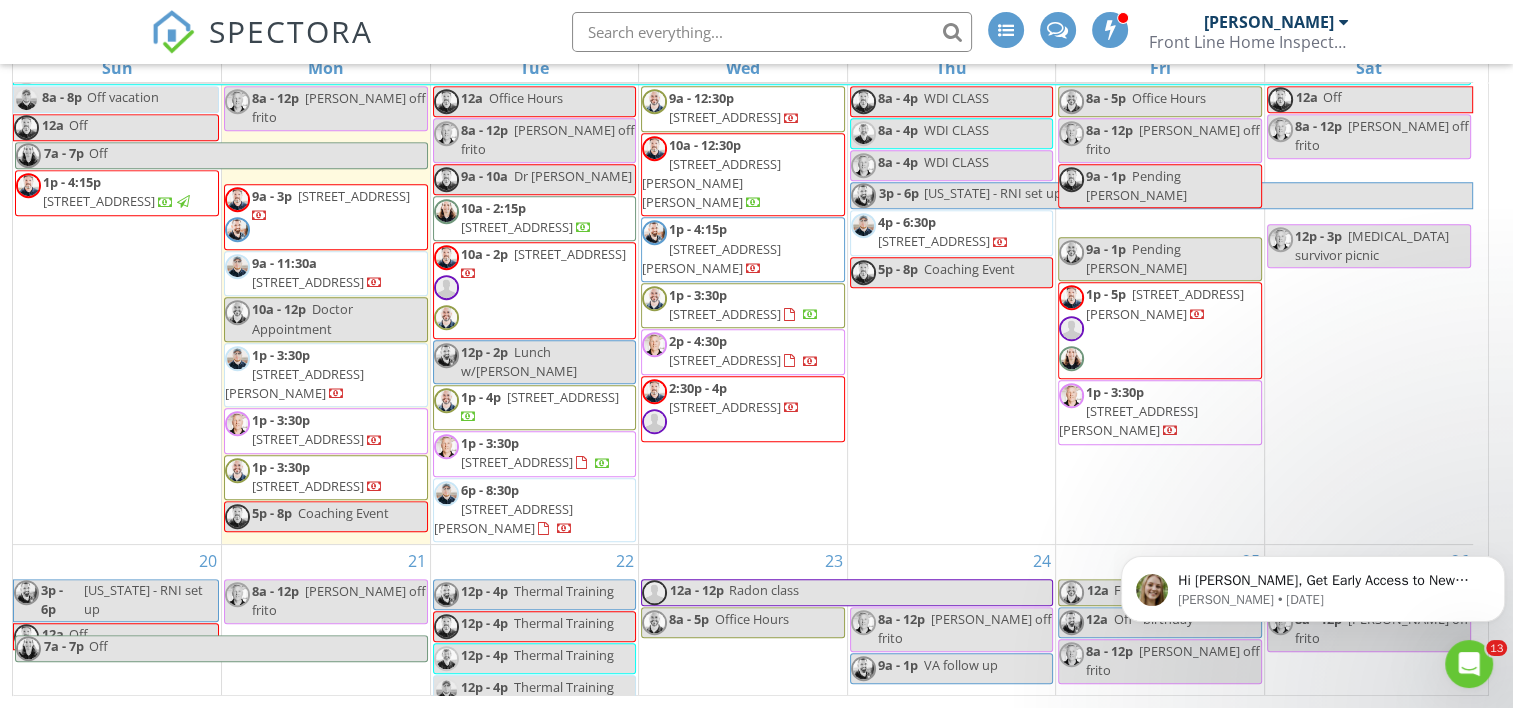 click on "8a - 4p
WDI CLASS" at bounding box center [952, 165] 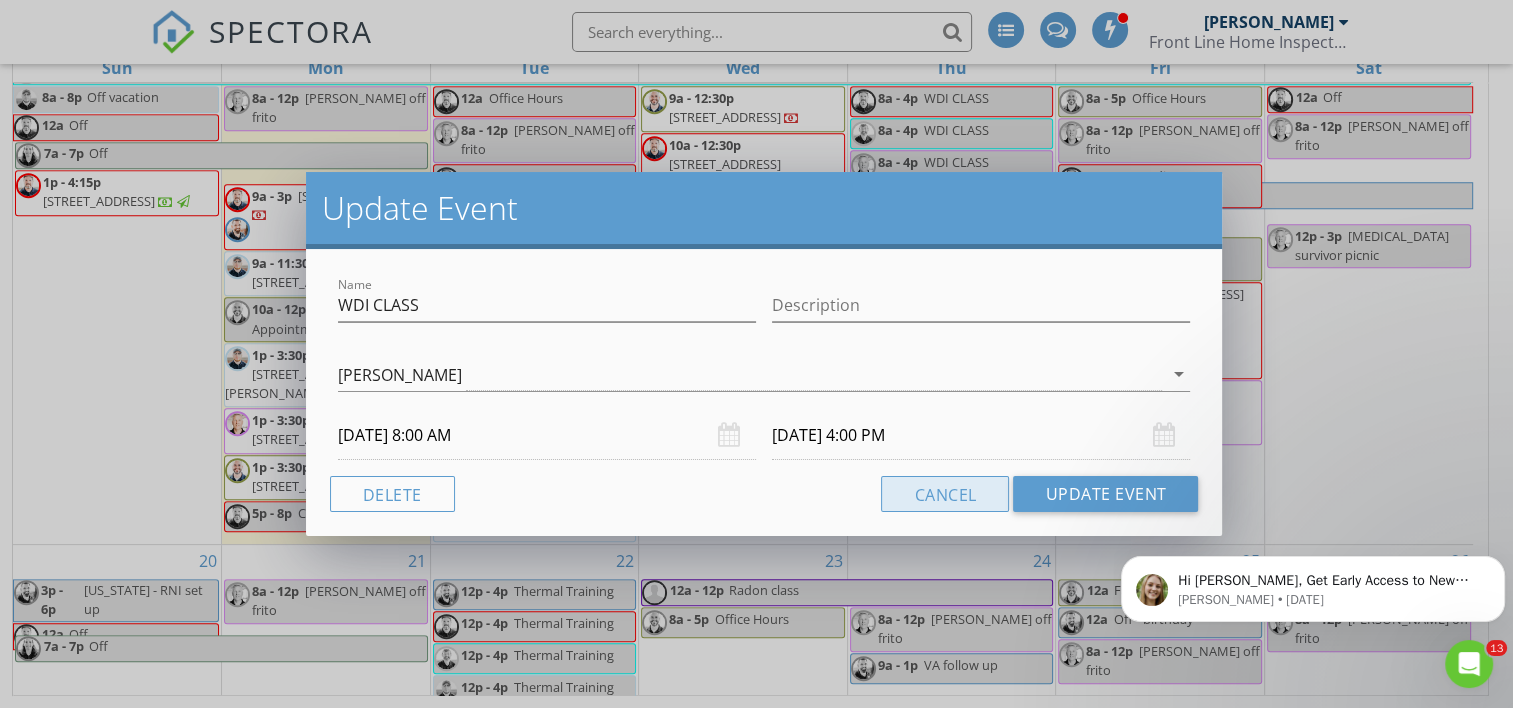 click on "Cancel" 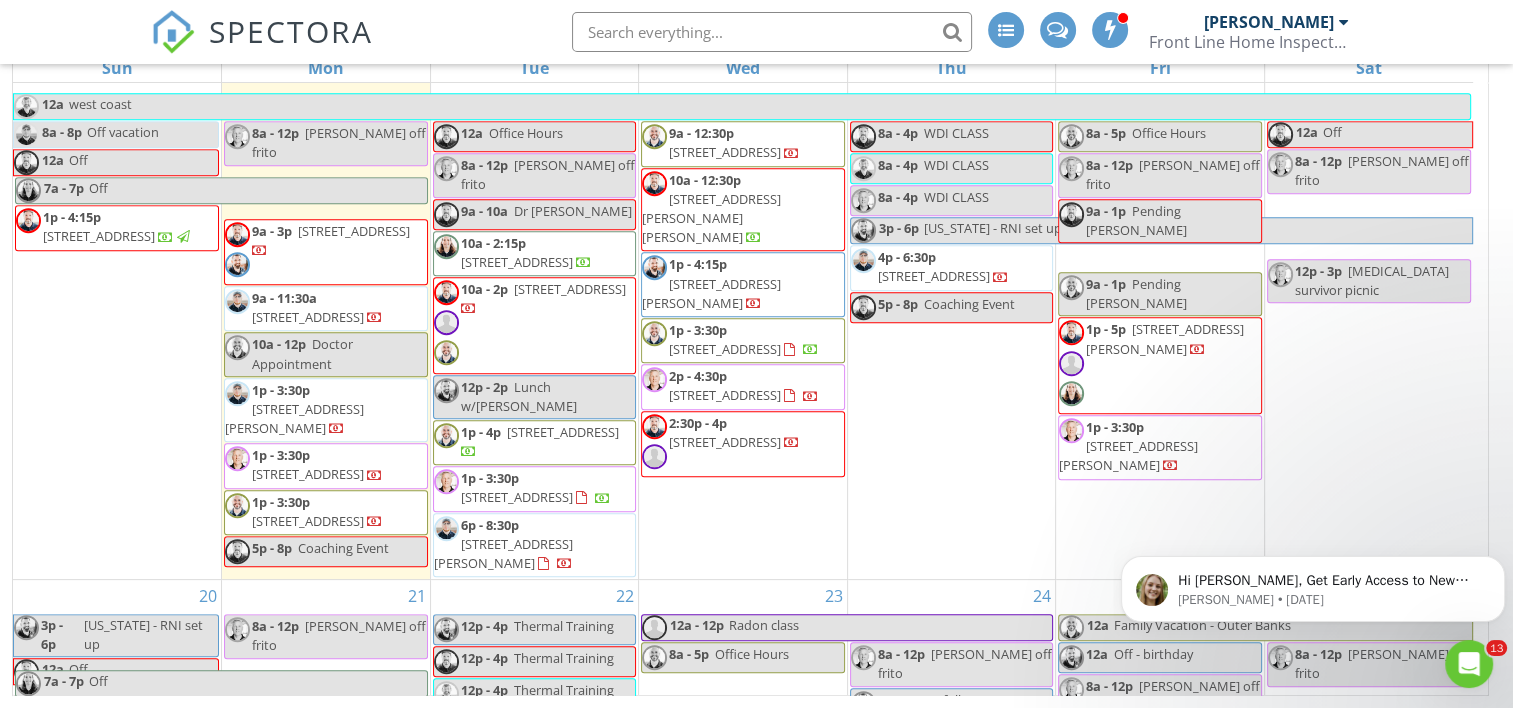 scroll, scrollTop: 1303, scrollLeft: 0, axis: vertical 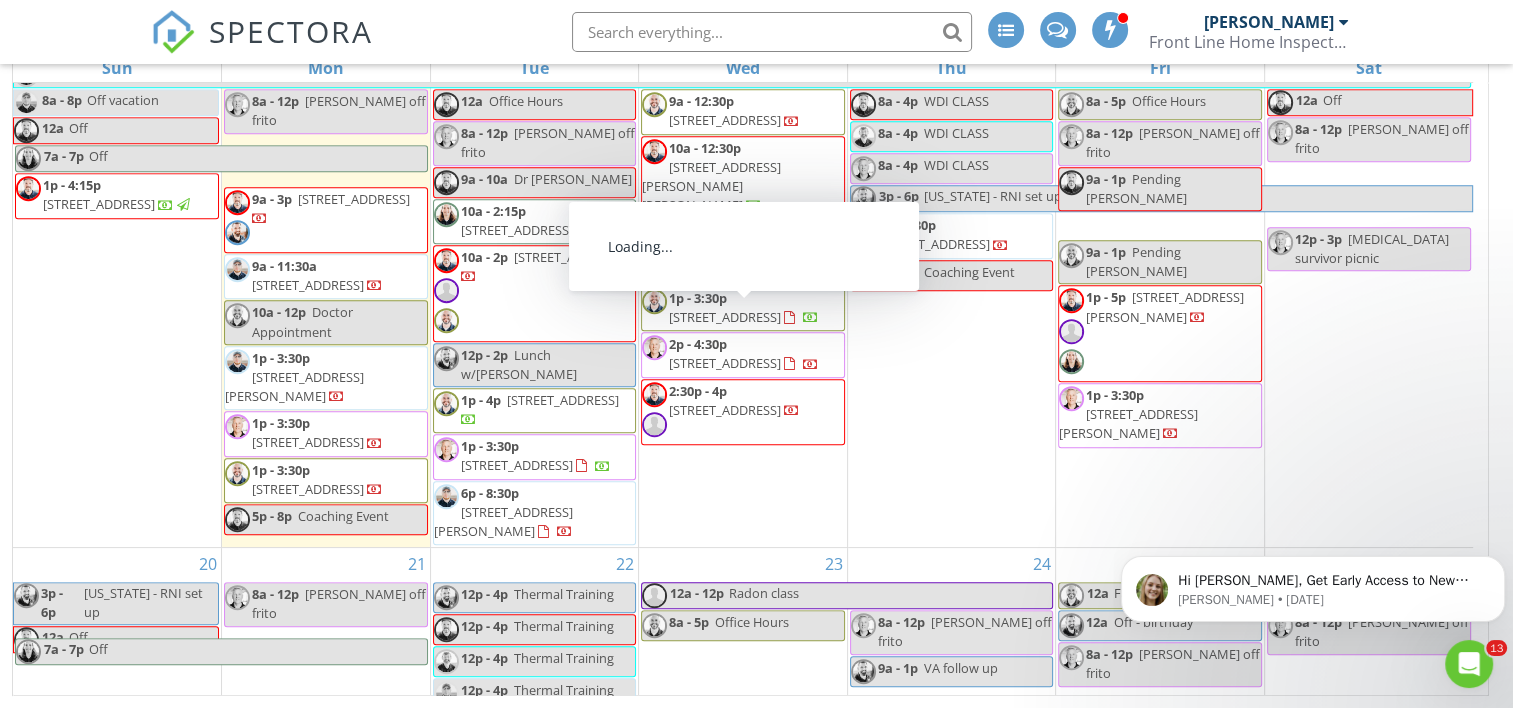 drag, startPoint x: 184, startPoint y: 423, endPoint x: 734, endPoint y: 283, distance: 567.5386 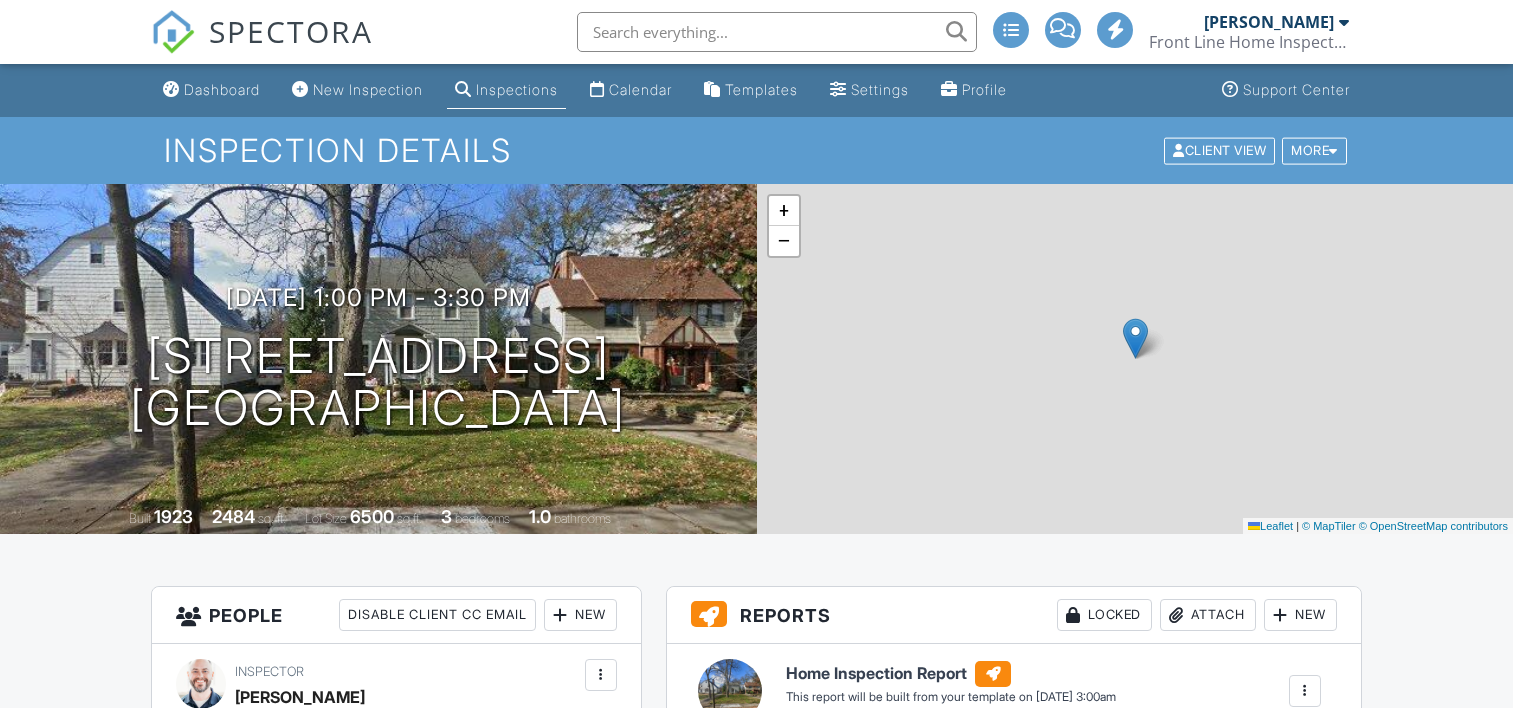 scroll, scrollTop: 557, scrollLeft: 0, axis: vertical 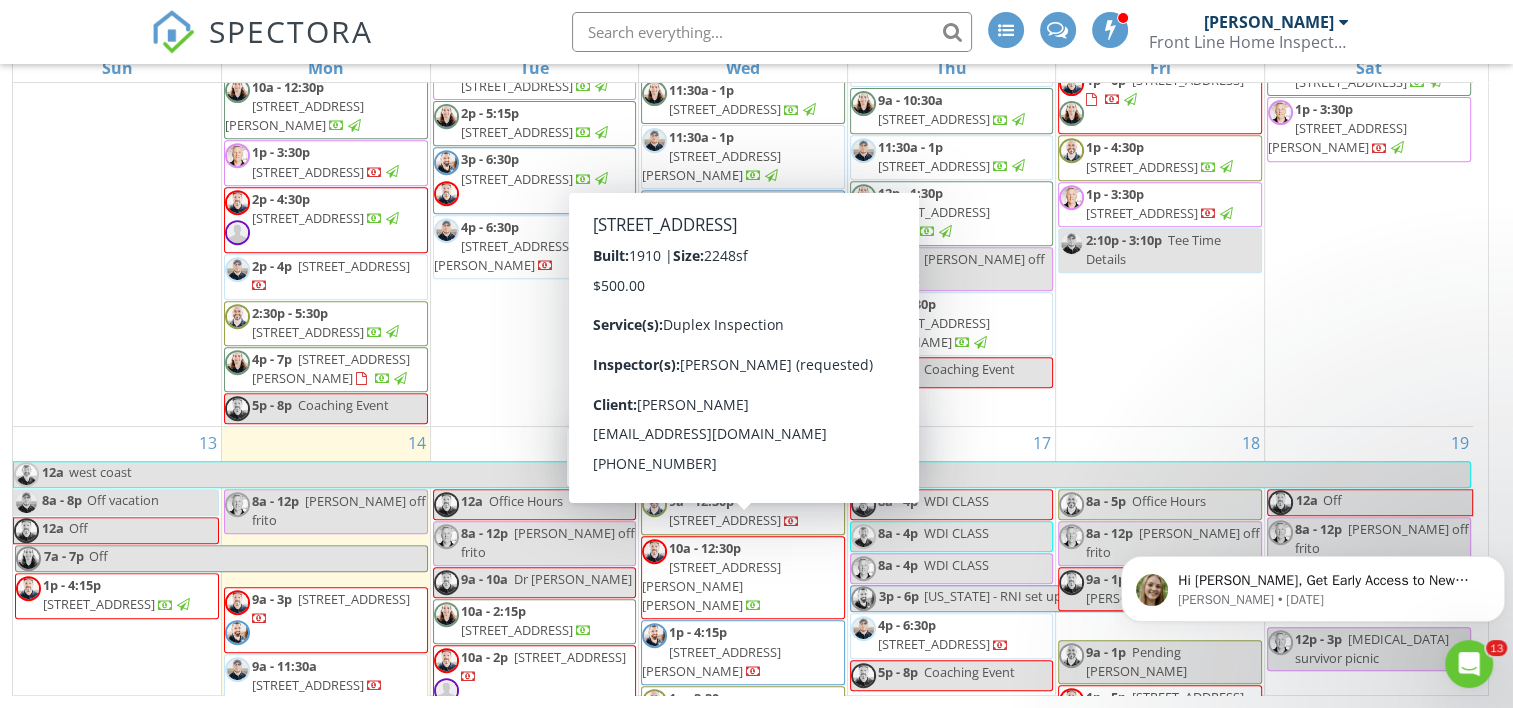 click at bounding box center [792, 521] 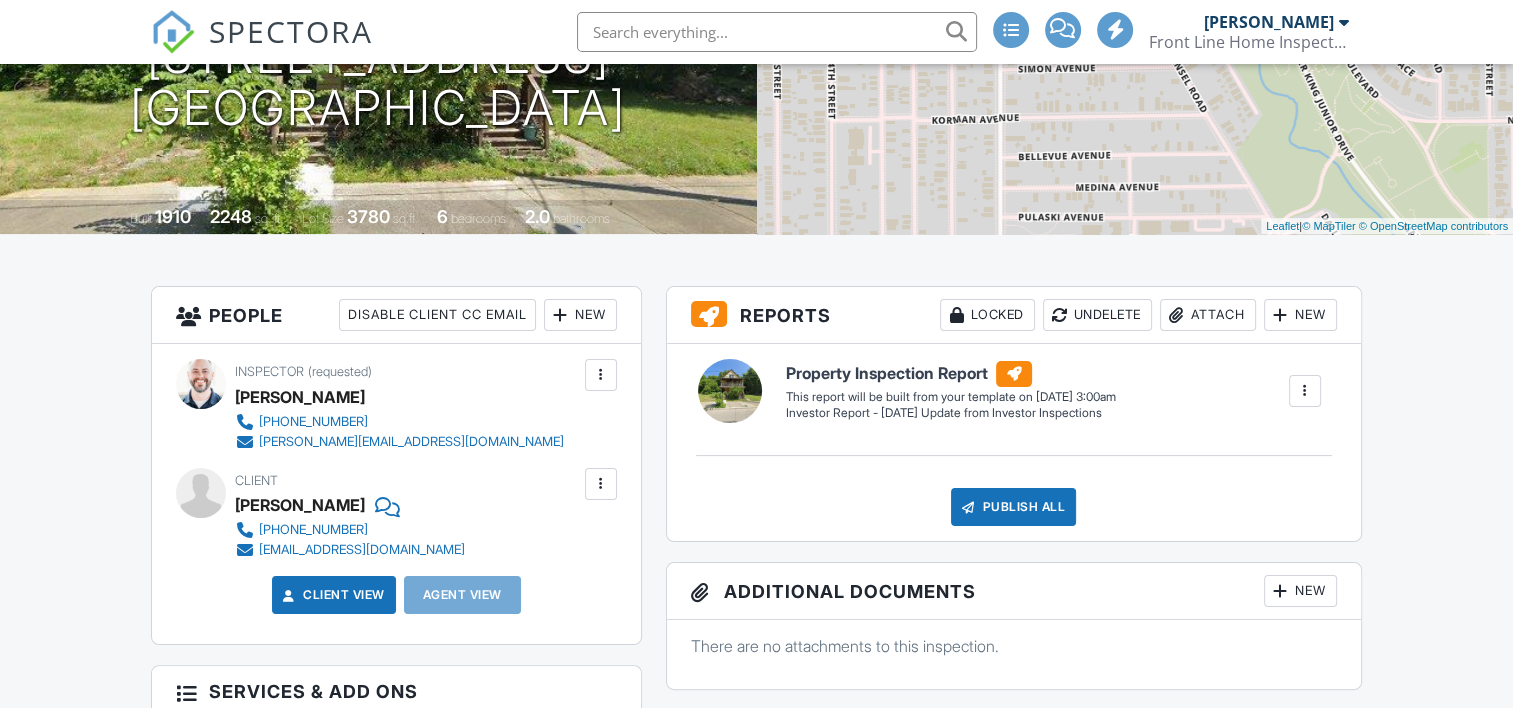 scroll, scrollTop: 0, scrollLeft: 0, axis: both 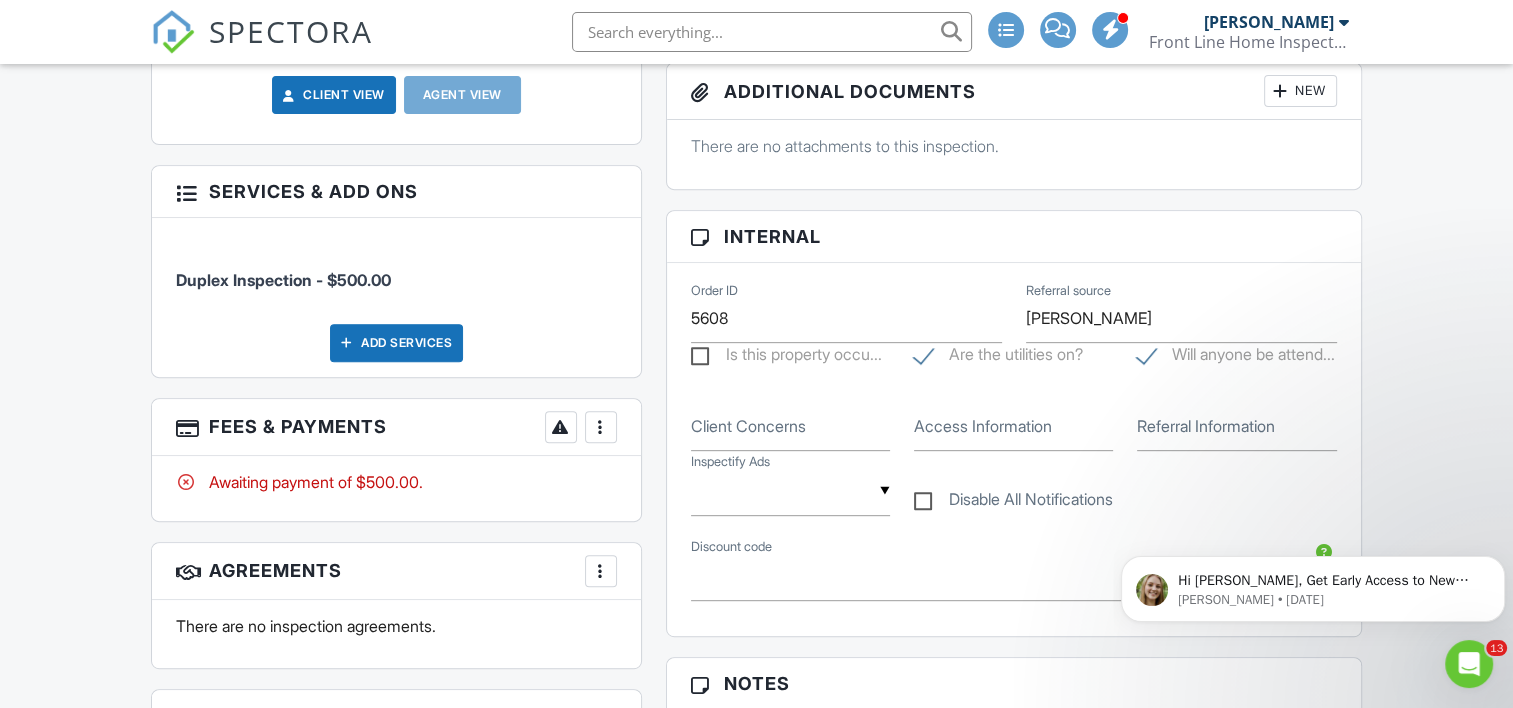 click on "Add Services" at bounding box center (396, 343) 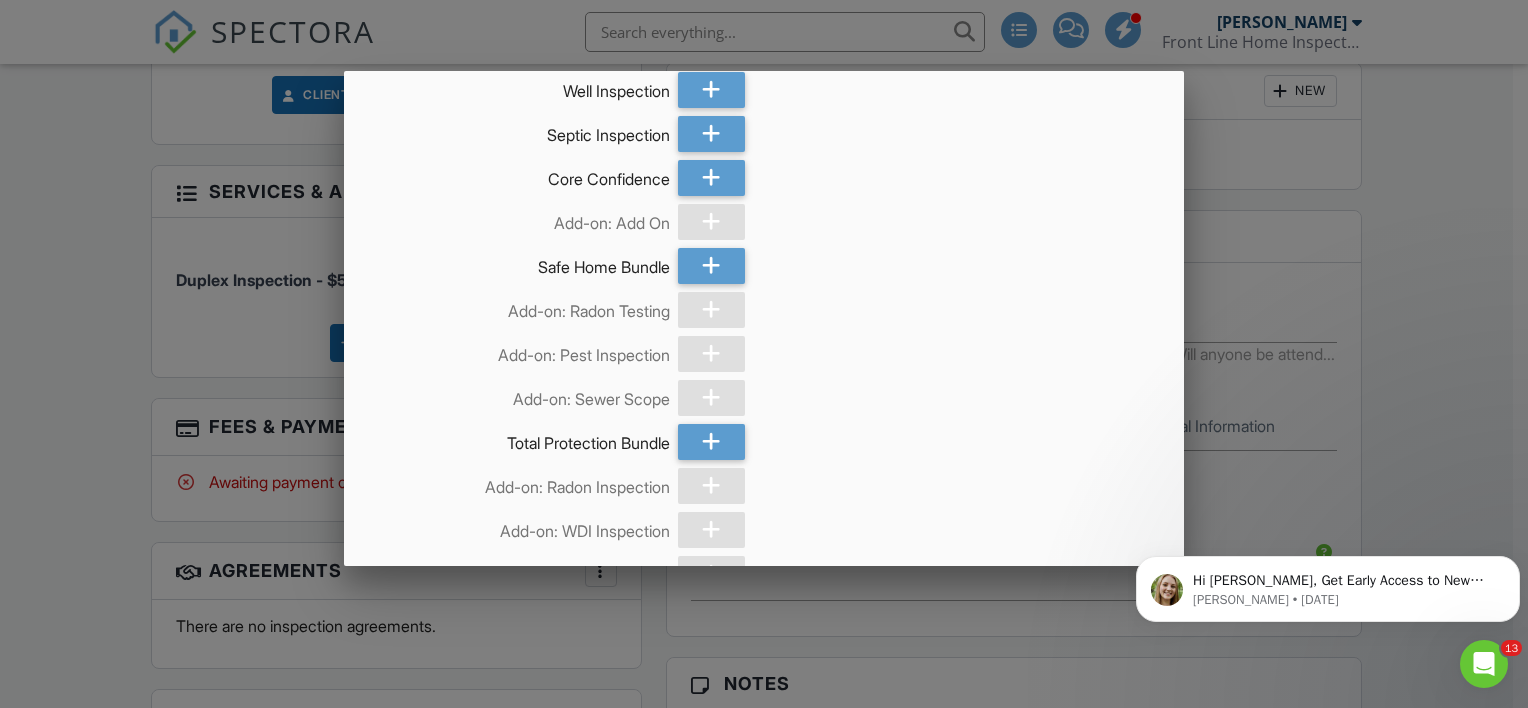 scroll, scrollTop: 800, scrollLeft: 0, axis: vertical 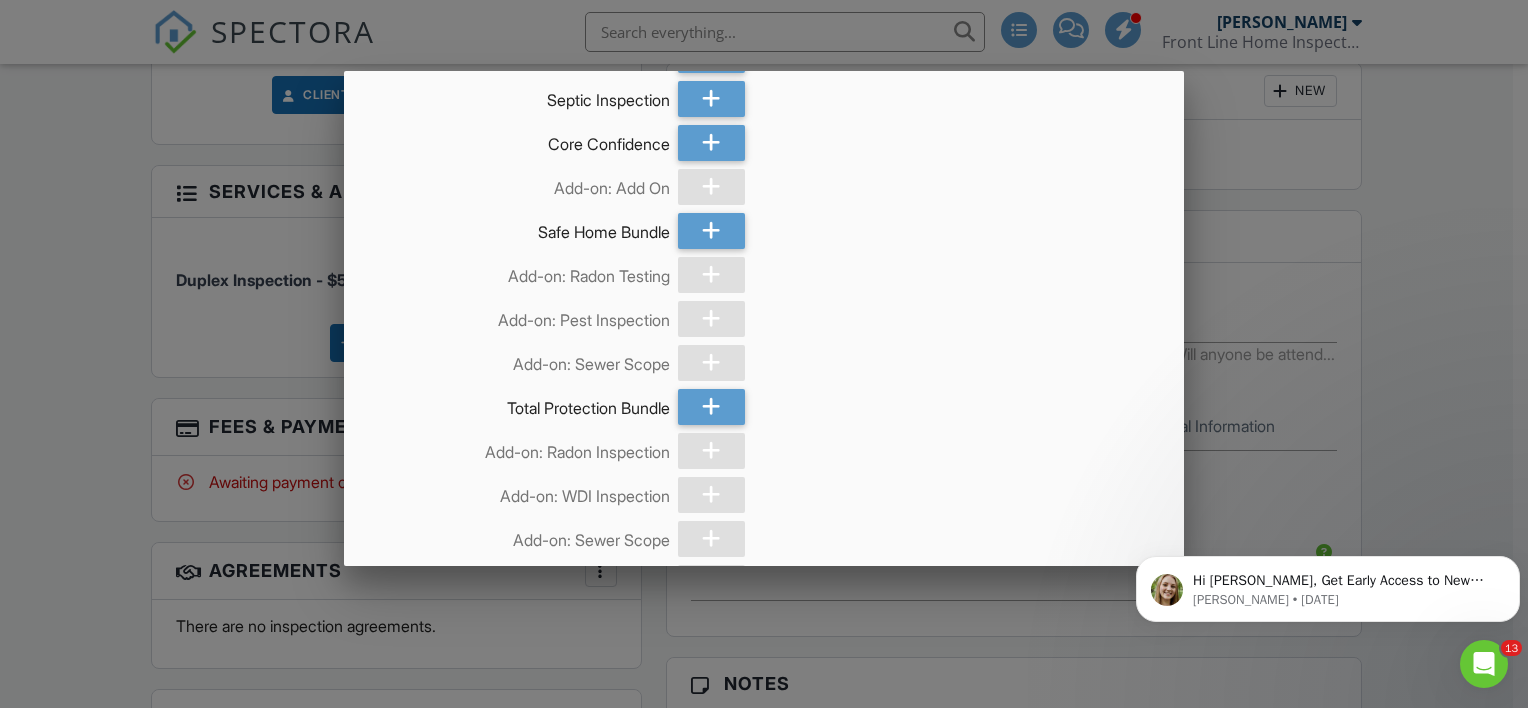 click on "Add-on: Radon Testing" at bounding box center [521, 272] 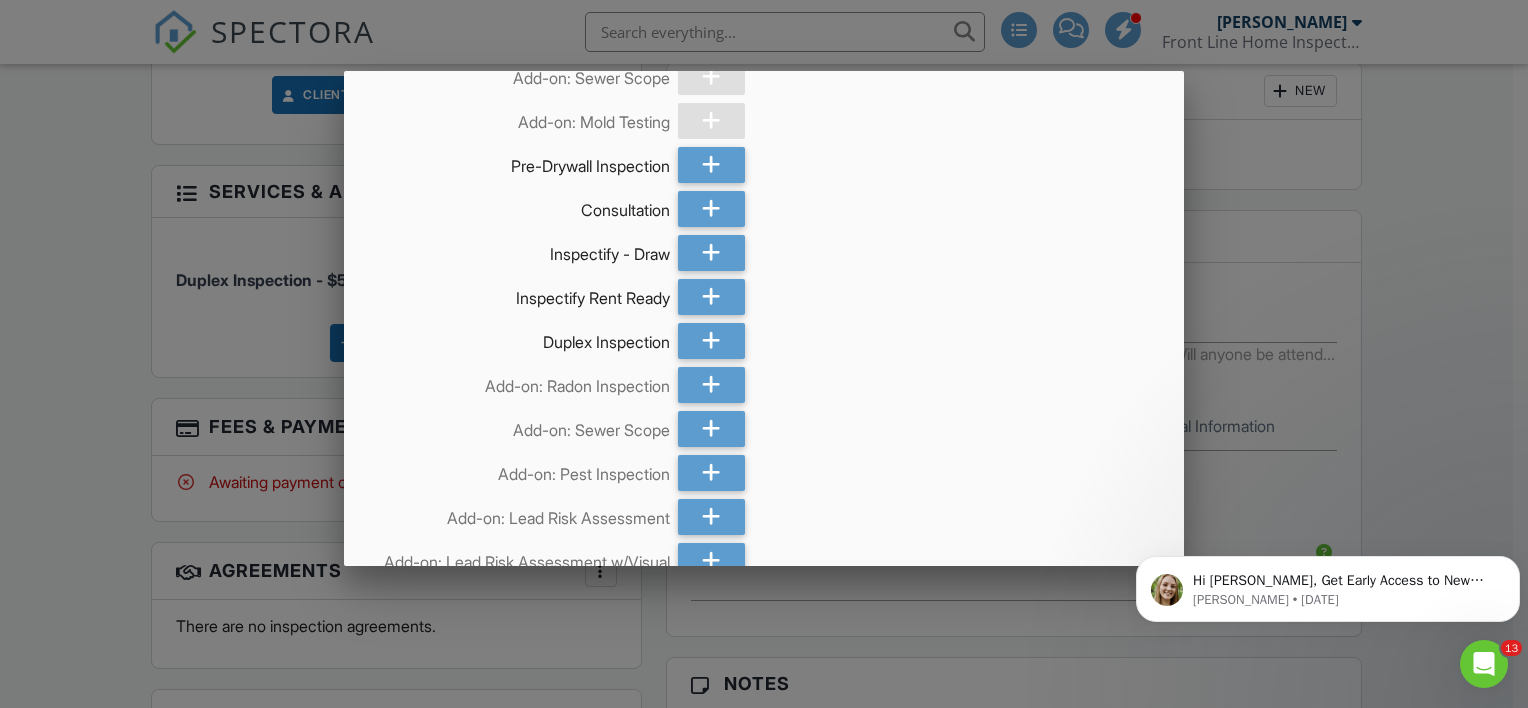 scroll, scrollTop: 1600, scrollLeft: 0, axis: vertical 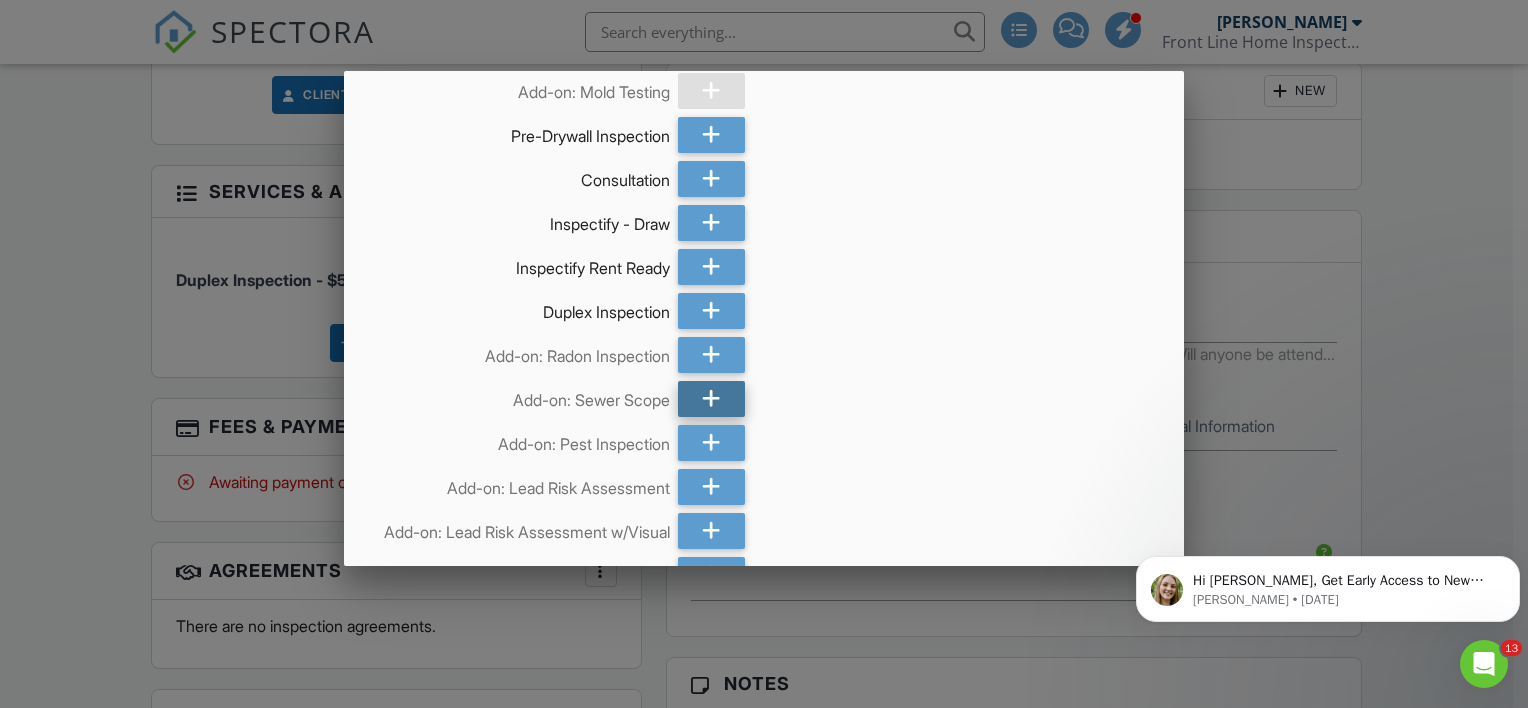 click at bounding box center (711, 399) 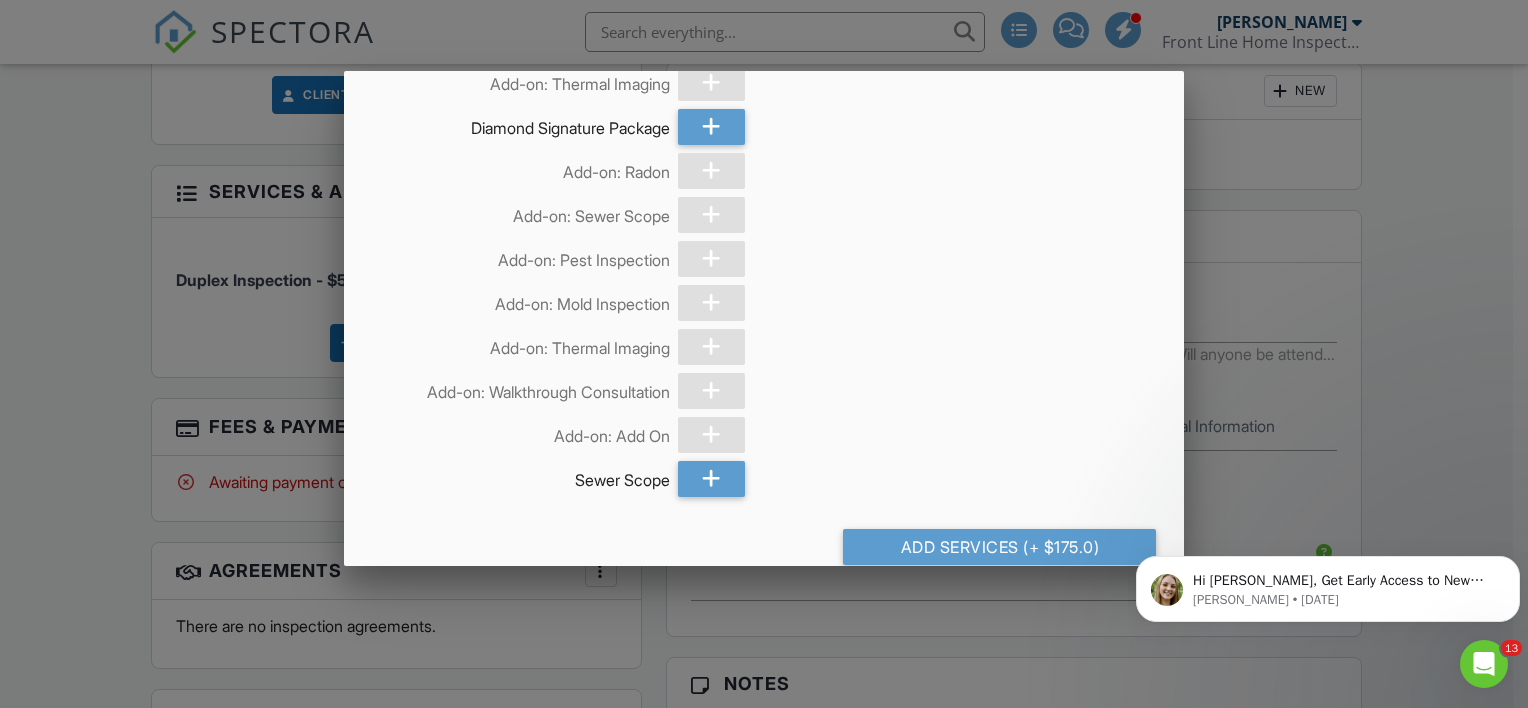 scroll, scrollTop: 4162, scrollLeft: 0, axis: vertical 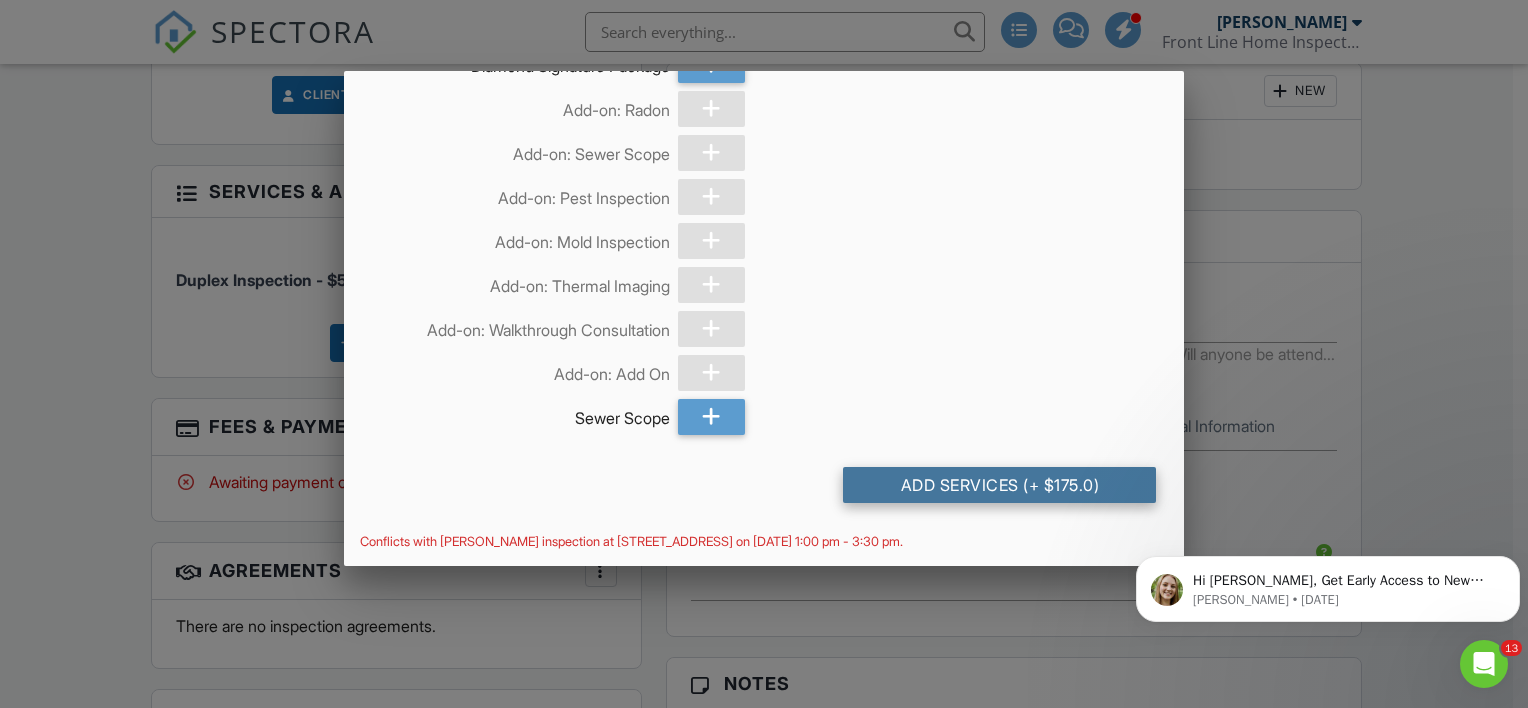 click on "Add Services
(+ $175.0)" at bounding box center (999, 485) 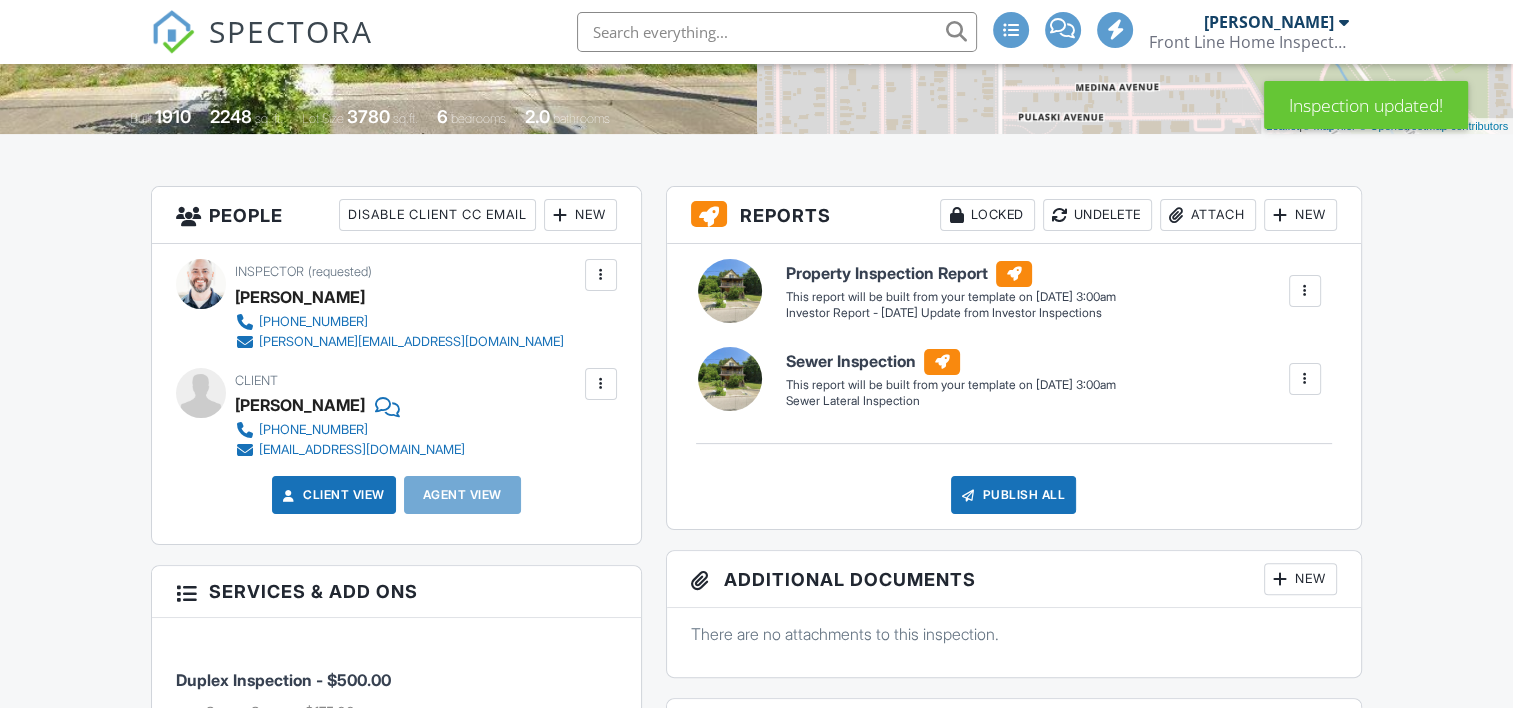 scroll, scrollTop: 700, scrollLeft: 0, axis: vertical 